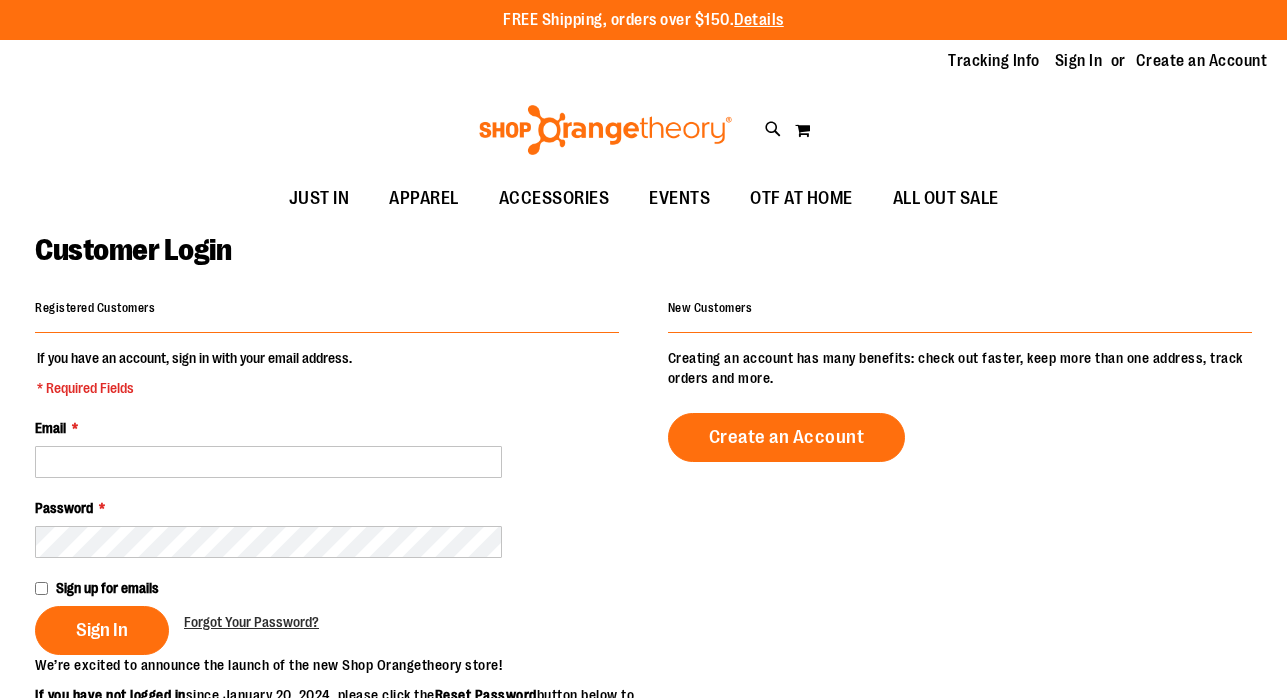 scroll, scrollTop: 0, scrollLeft: 0, axis: both 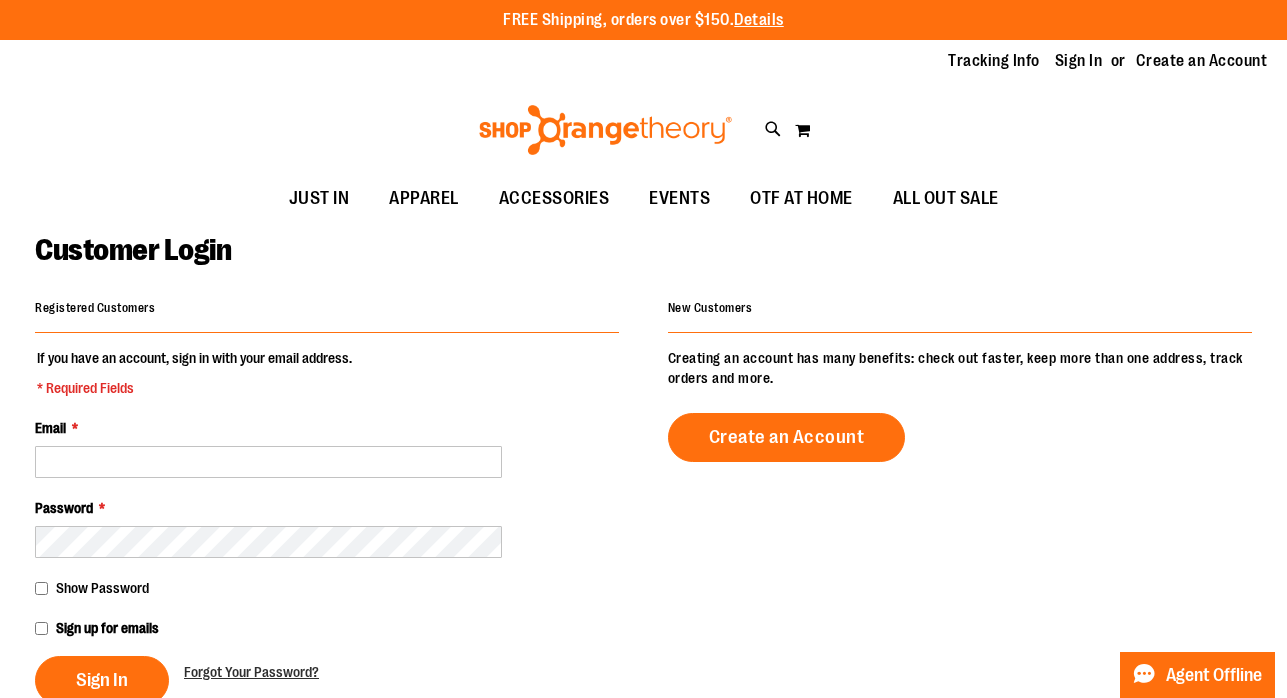 type on "**********" 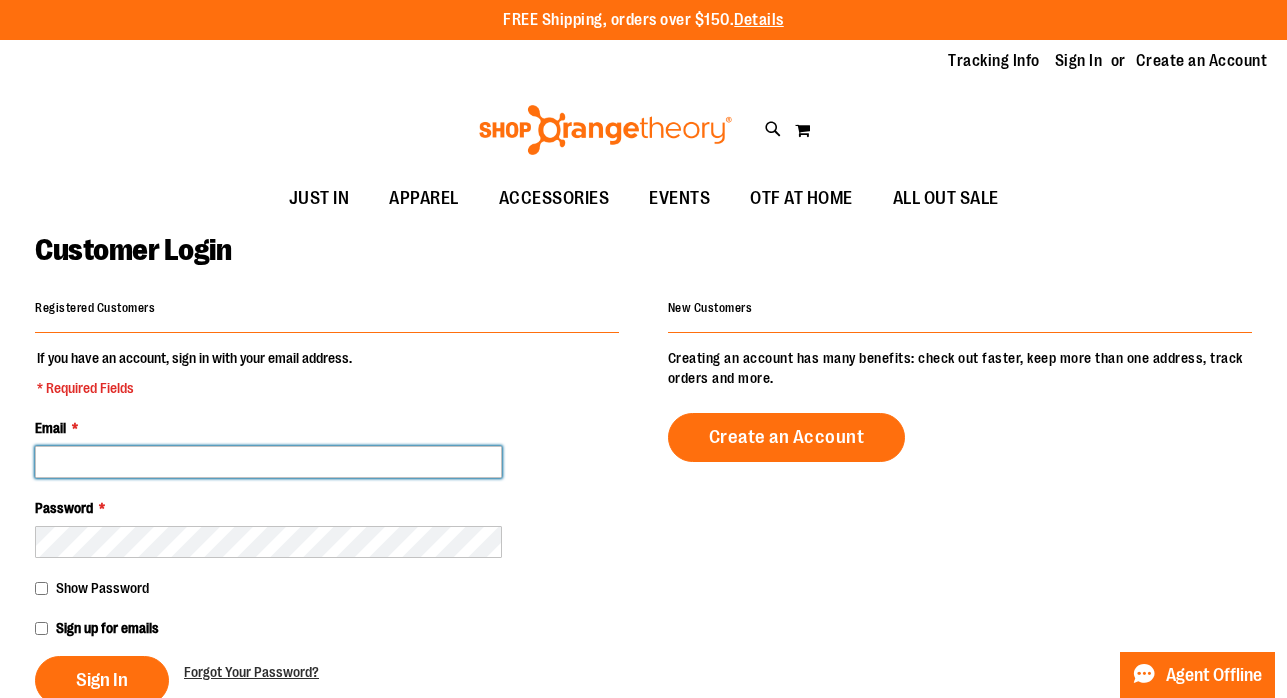click on "Email *" at bounding box center [268, 462] 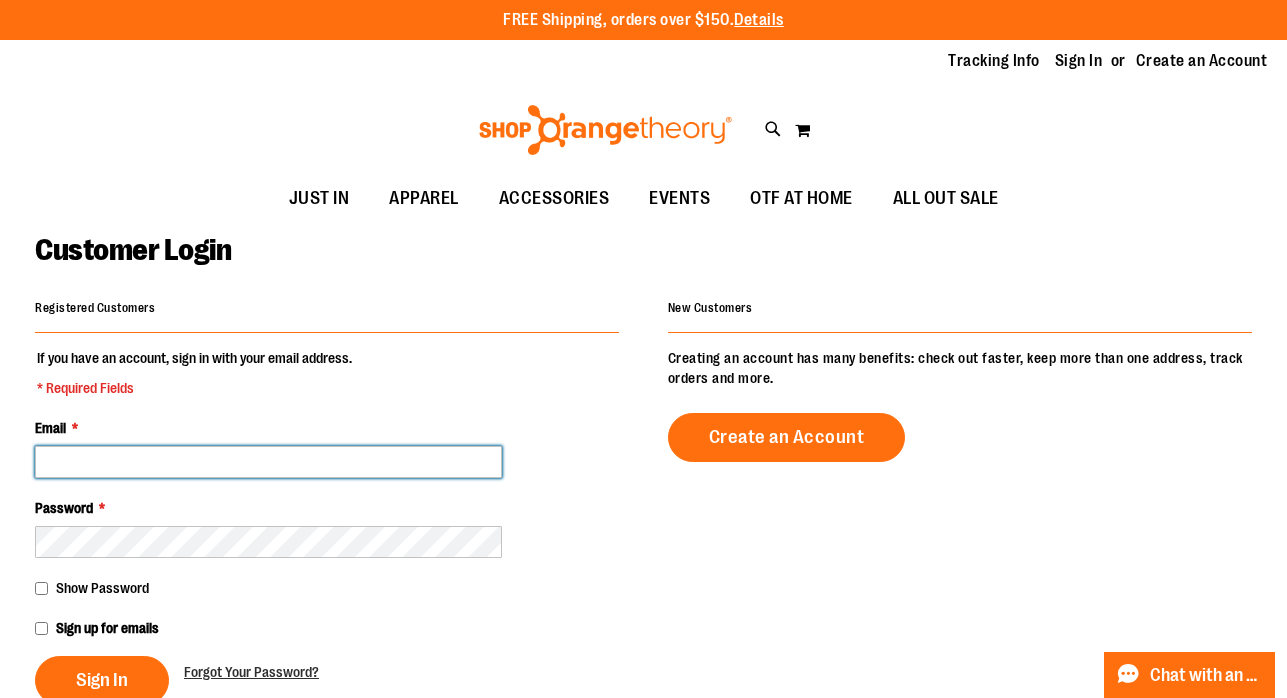 type on "**********" 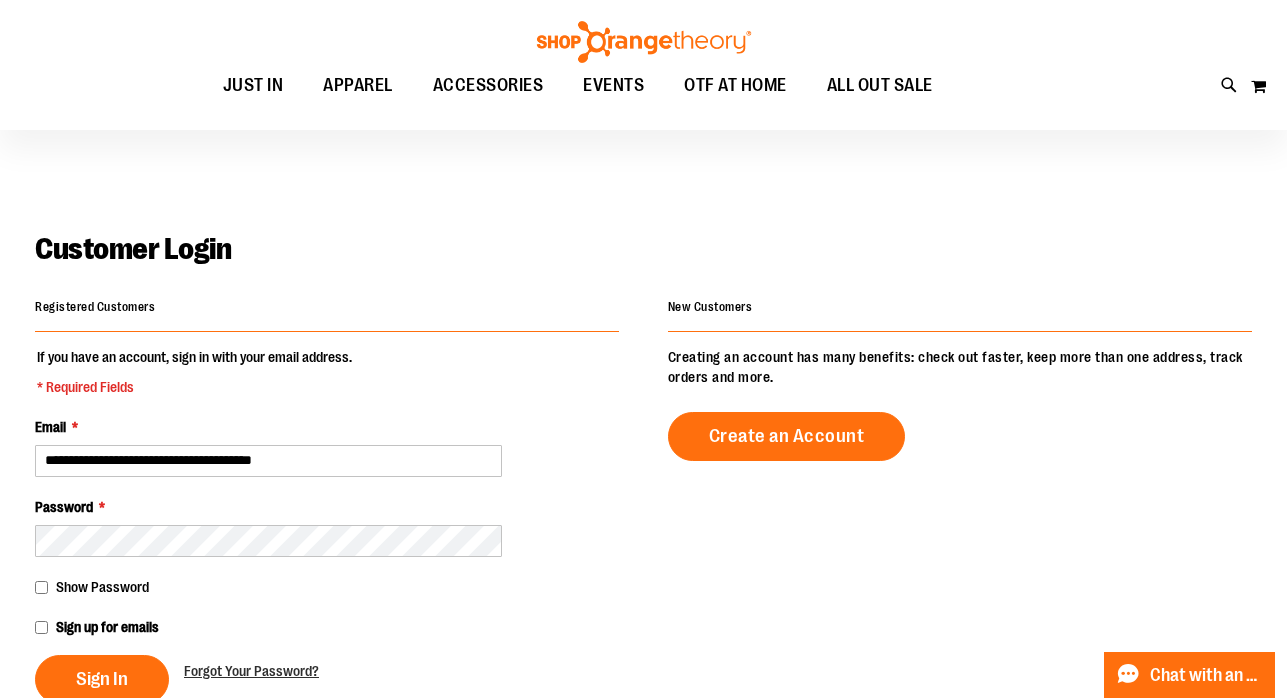 scroll, scrollTop: 86, scrollLeft: 0, axis: vertical 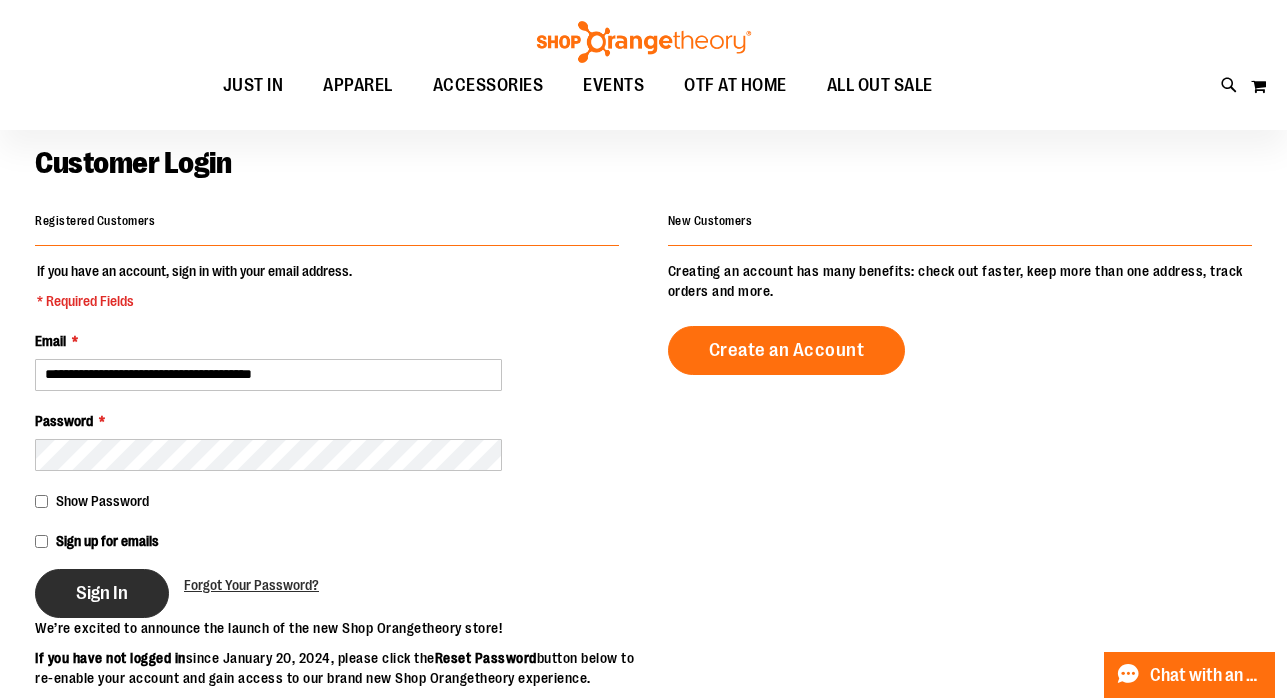 click on "Sign In" at bounding box center (102, 593) 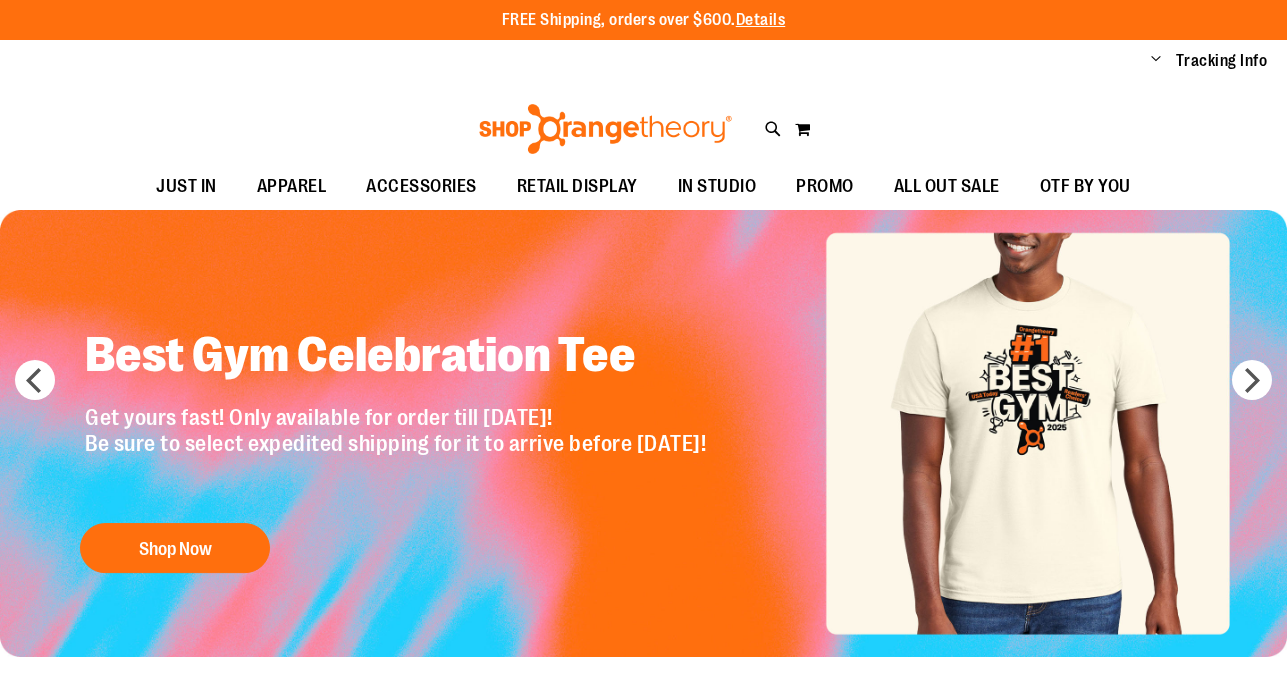 scroll, scrollTop: 0, scrollLeft: 0, axis: both 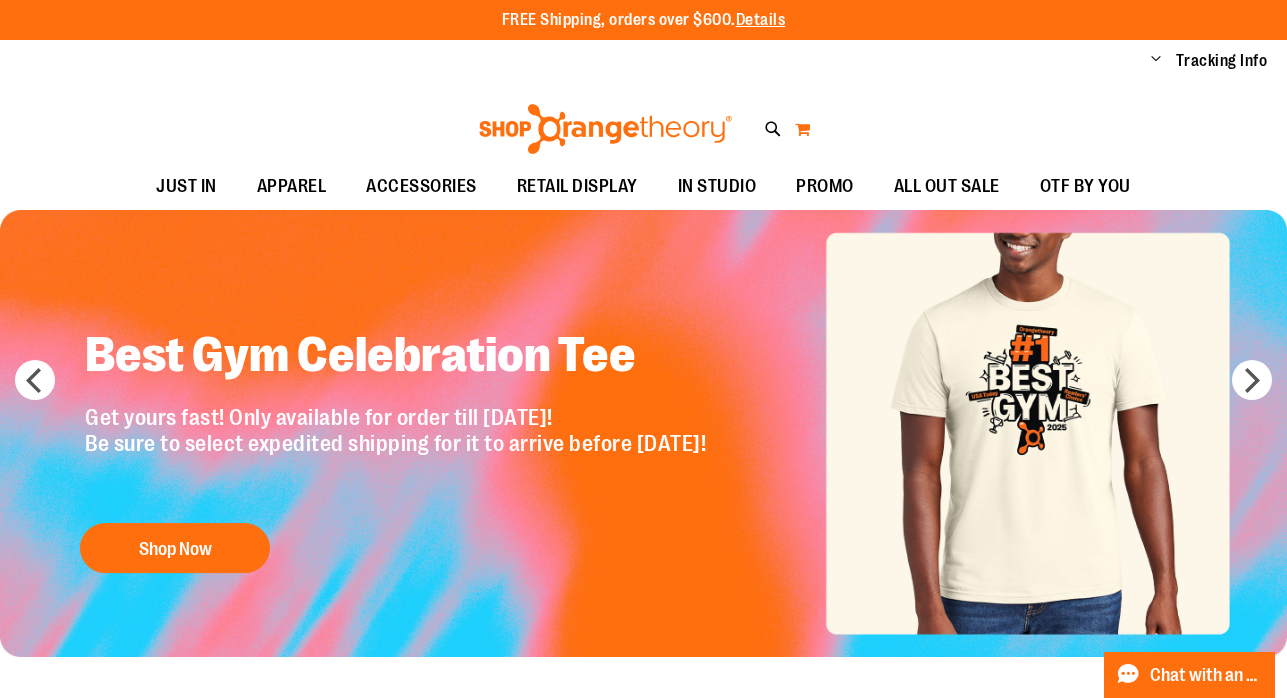 type on "**********" 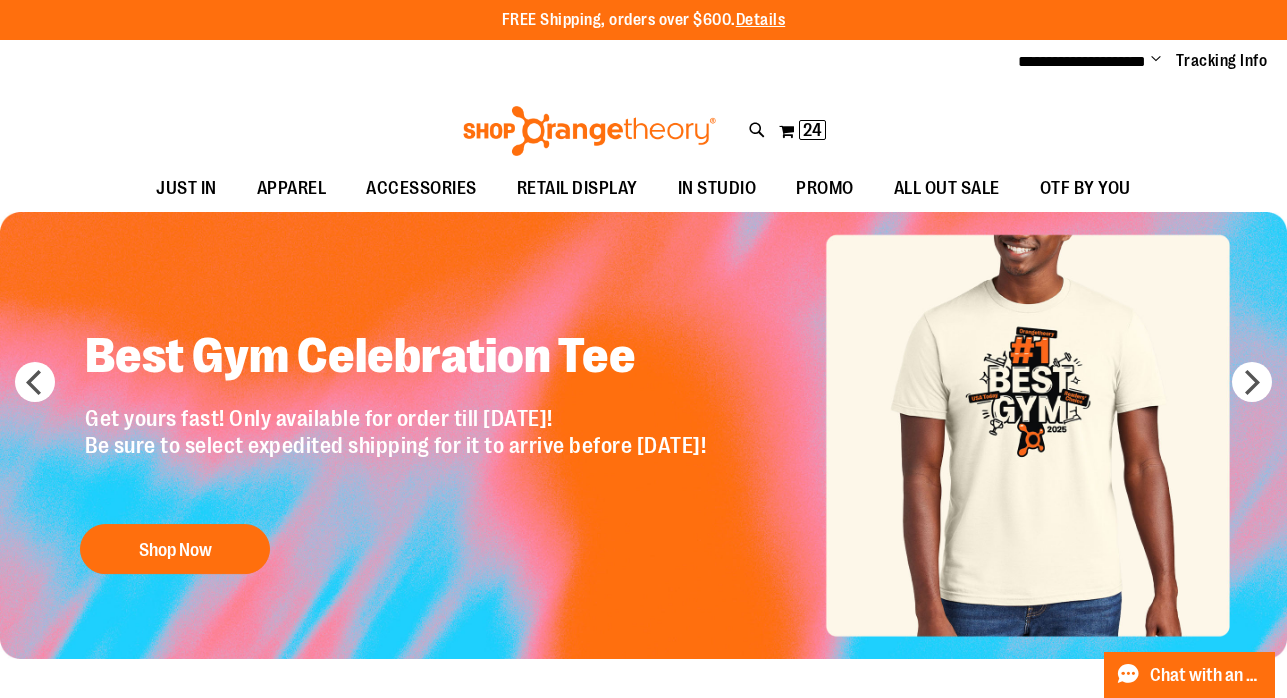 click on "**********" at bounding box center [1135, 62] 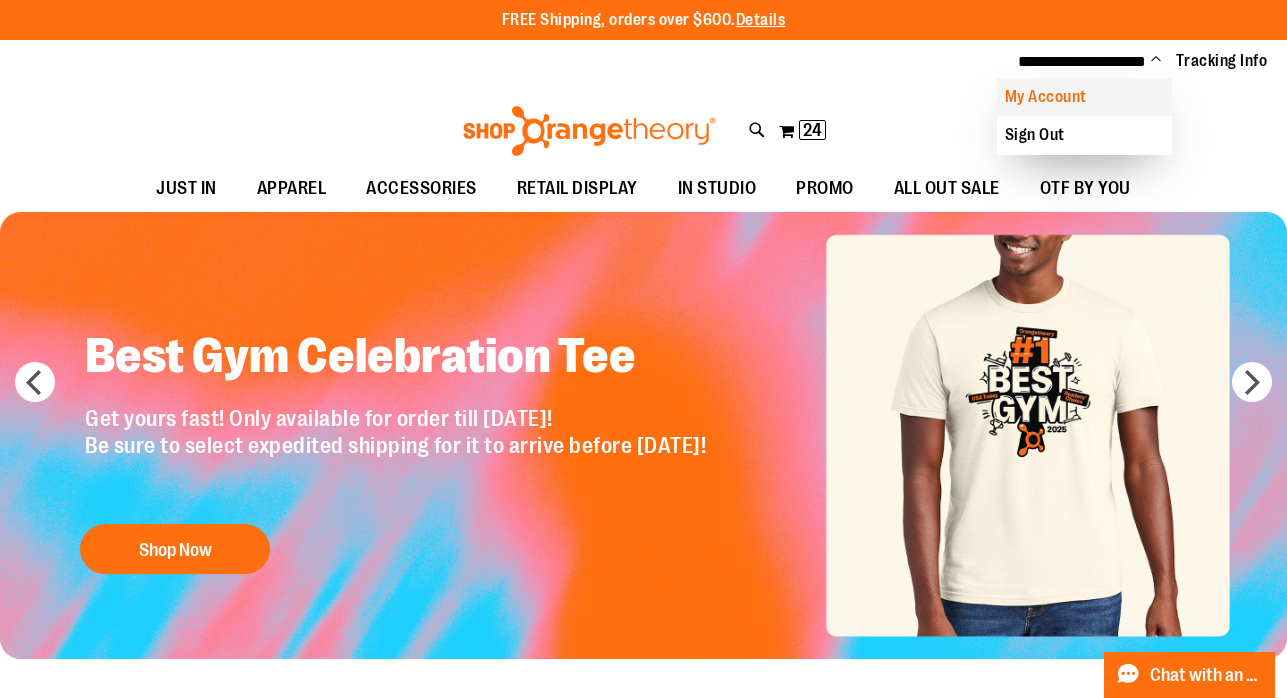 click on "My Account" at bounding box center [1084, 97] 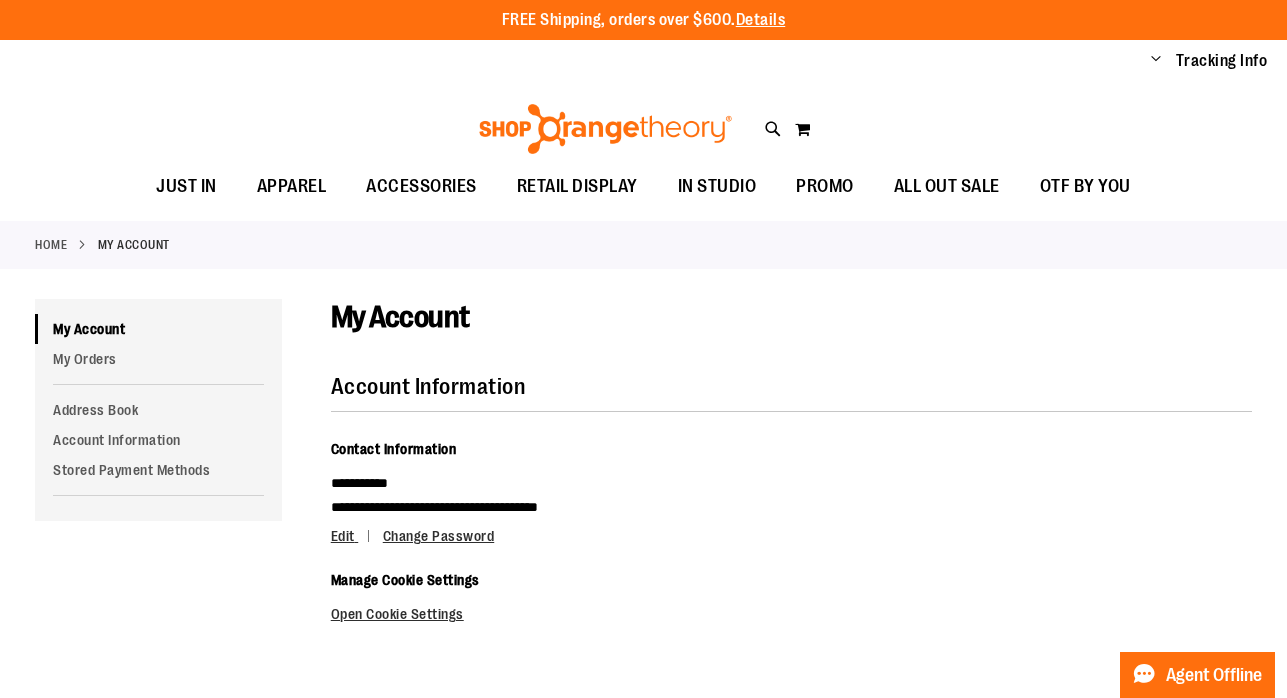 scroll, scrollTop: 0, scrollLeft: 0, axis: both 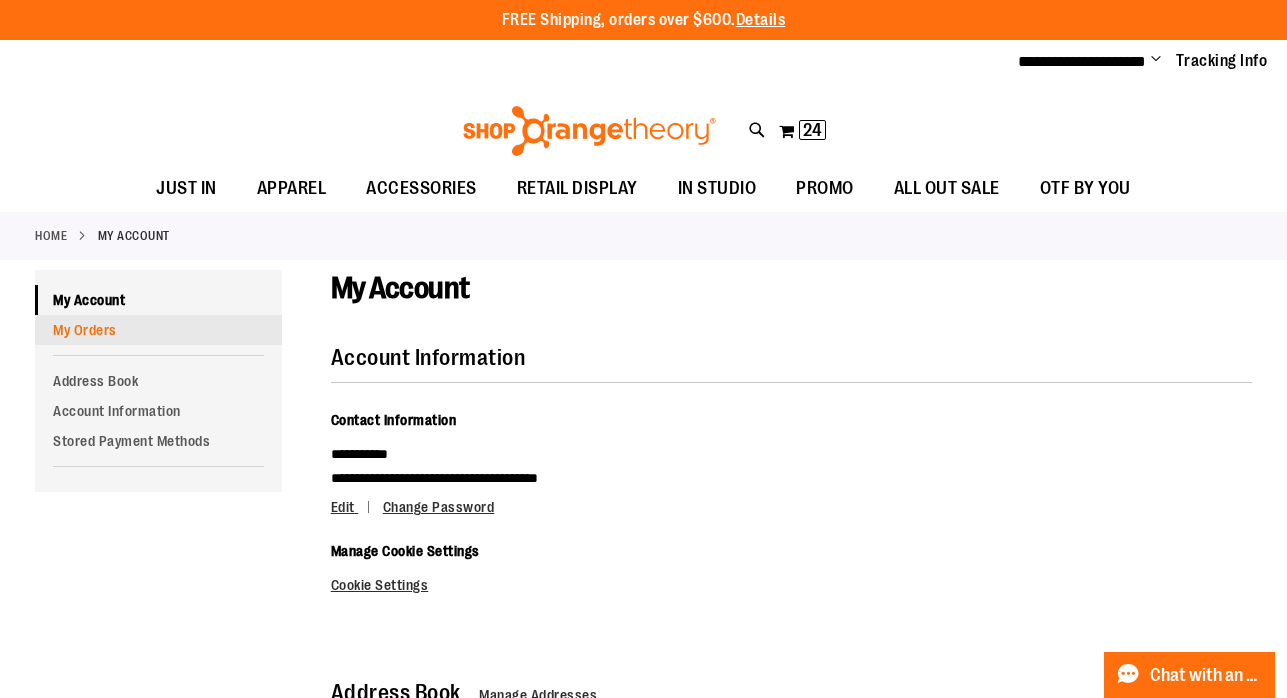 type on "**********" 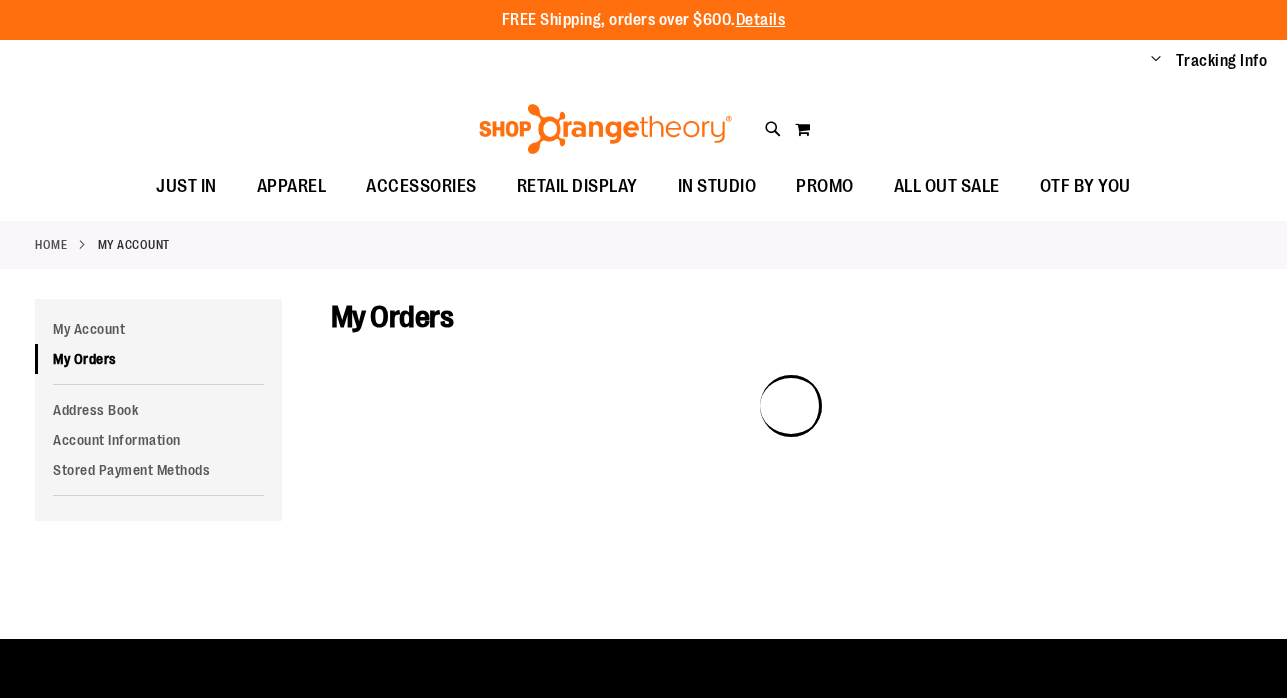 scroll, scrollTop: 0, scrollLeft: 0, axis: both 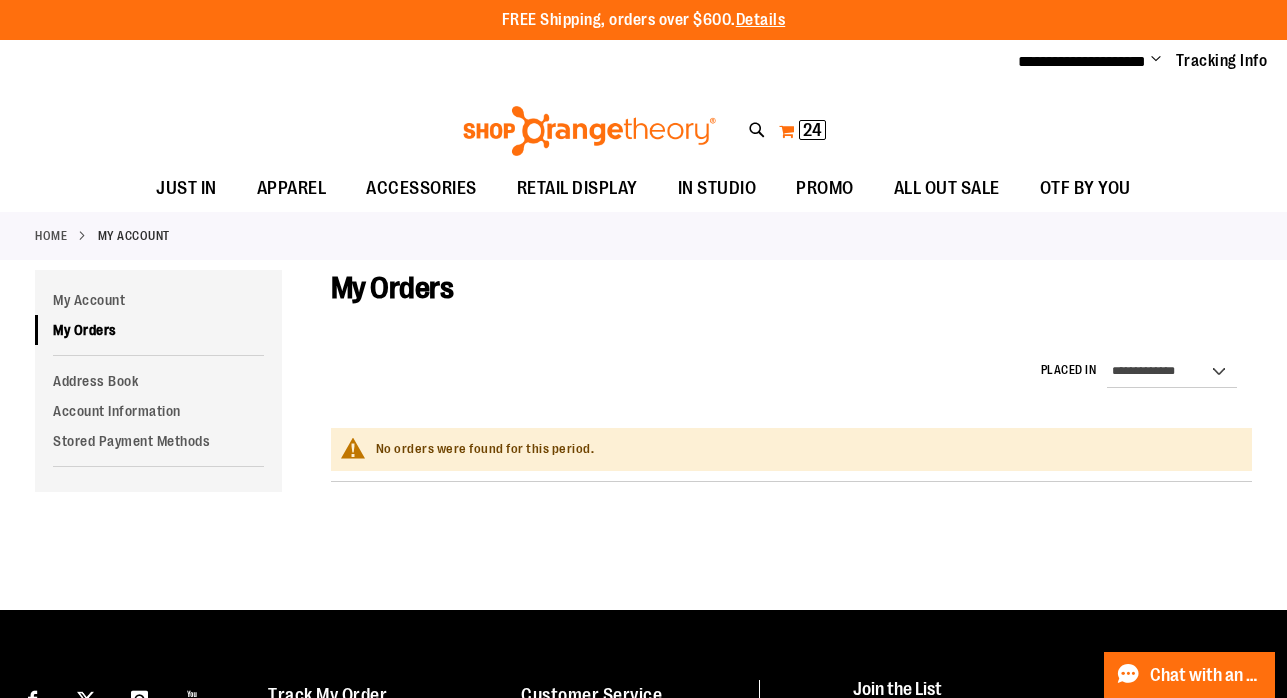 type on "**********" 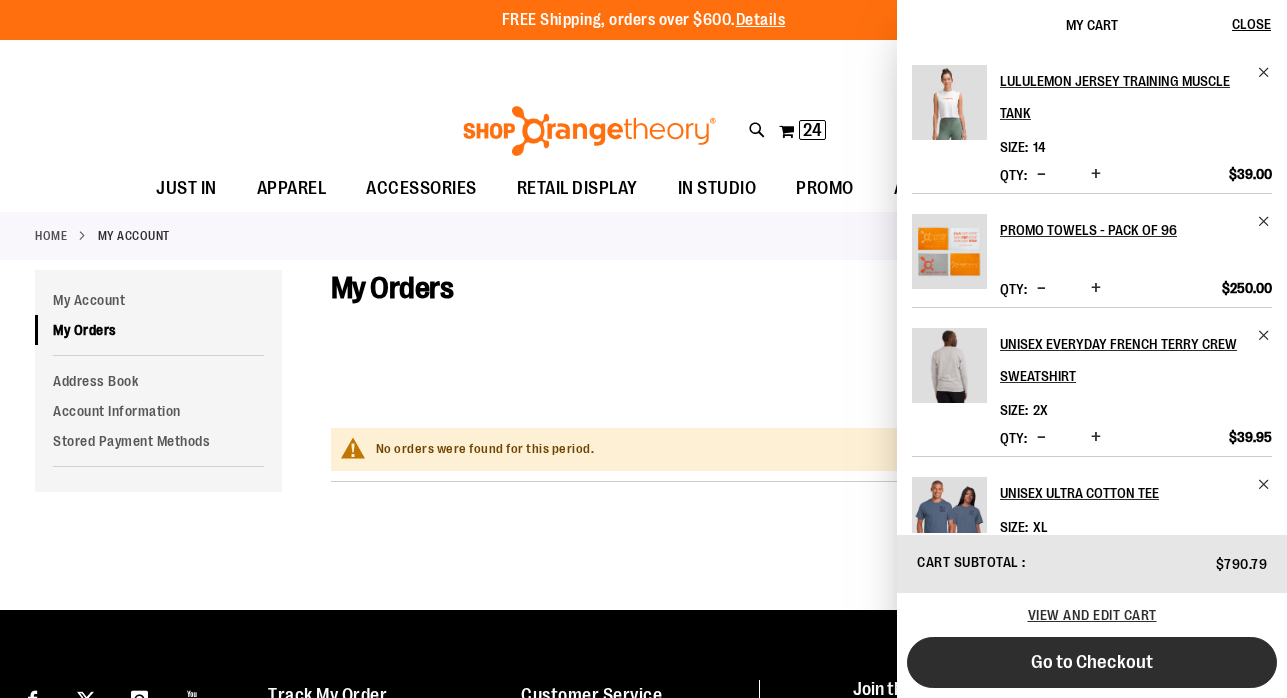 click on "Go to Checkout" at bounding box center (1092, 662) 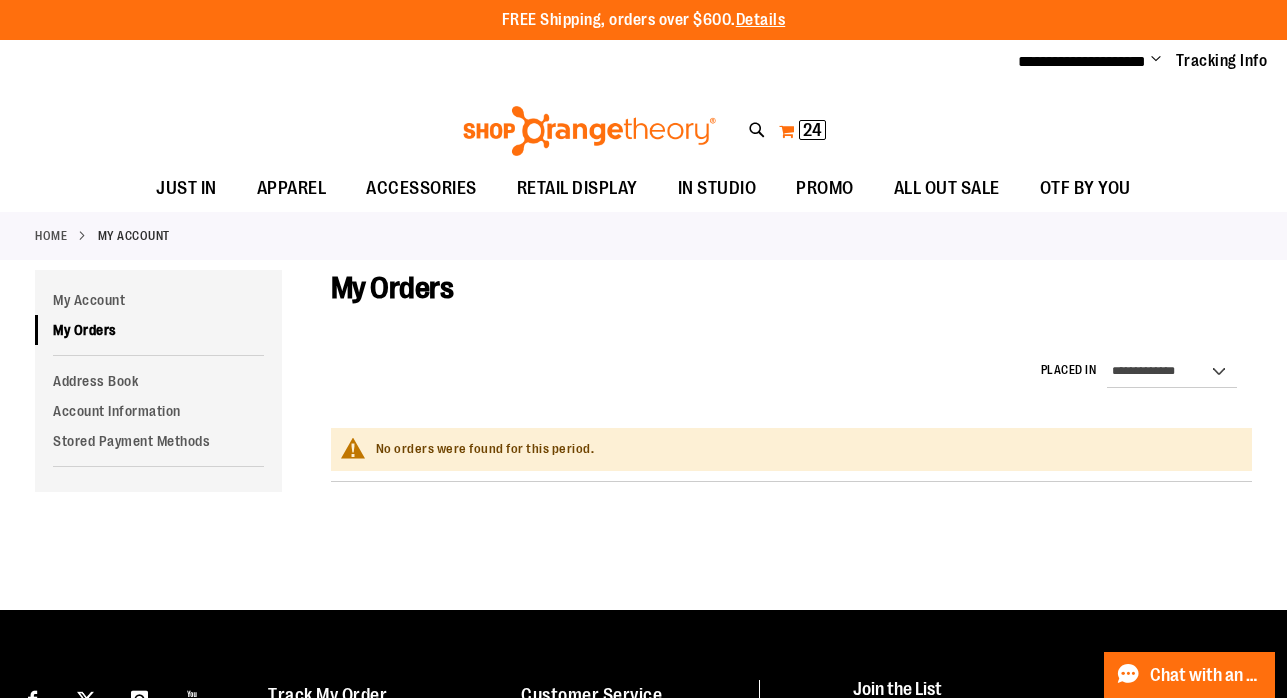 click on "24" at bounding box center [812, 130] 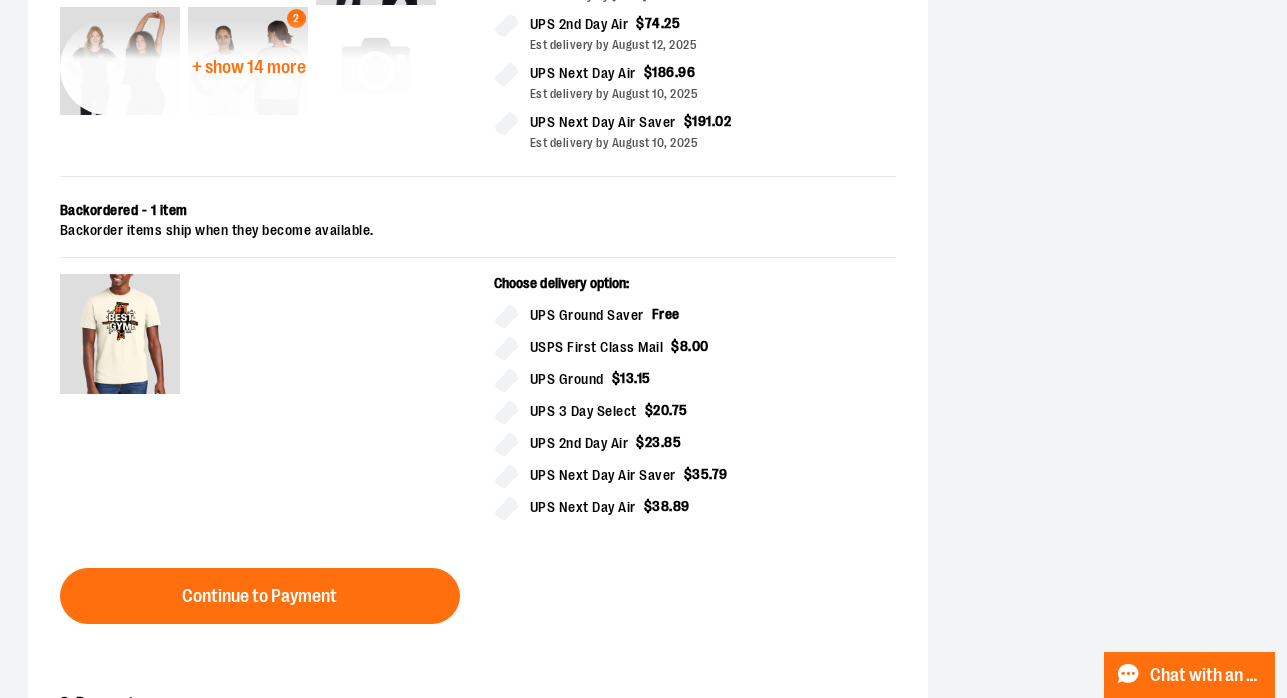 scroll, scrollTop: 821, scrollLeft: 0, axis: vertical 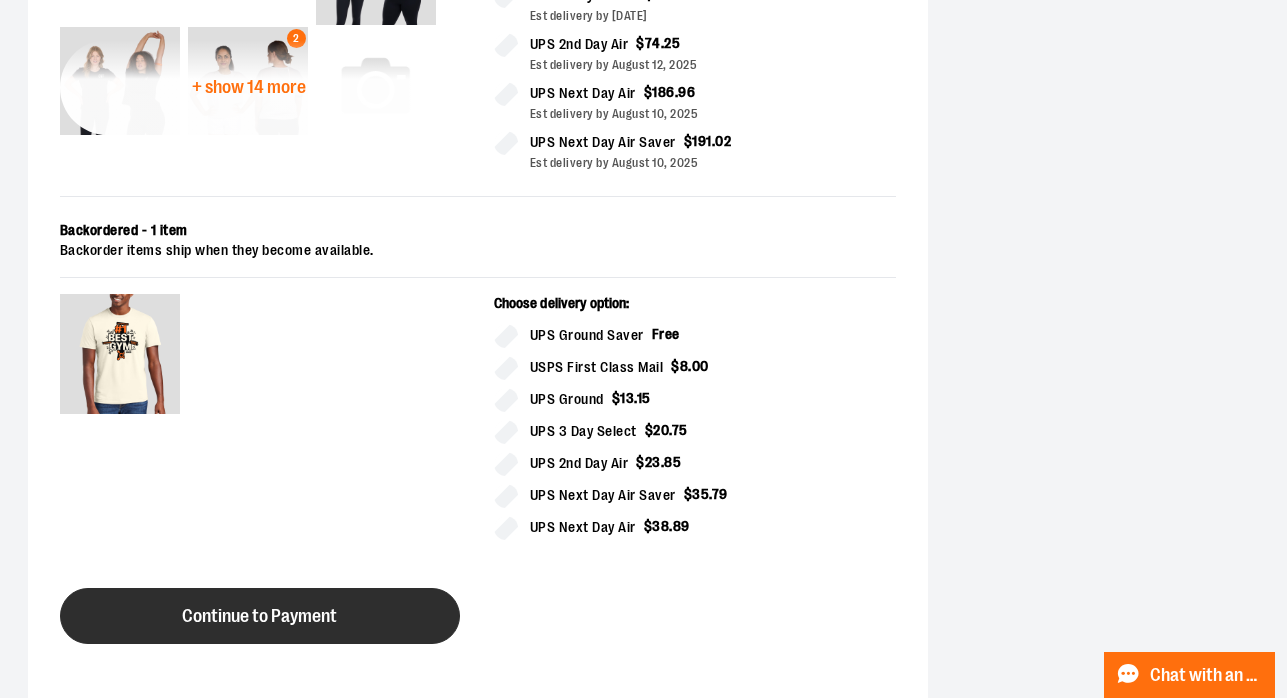 click on "Continue to Payment" at bounding box center [259, 616] 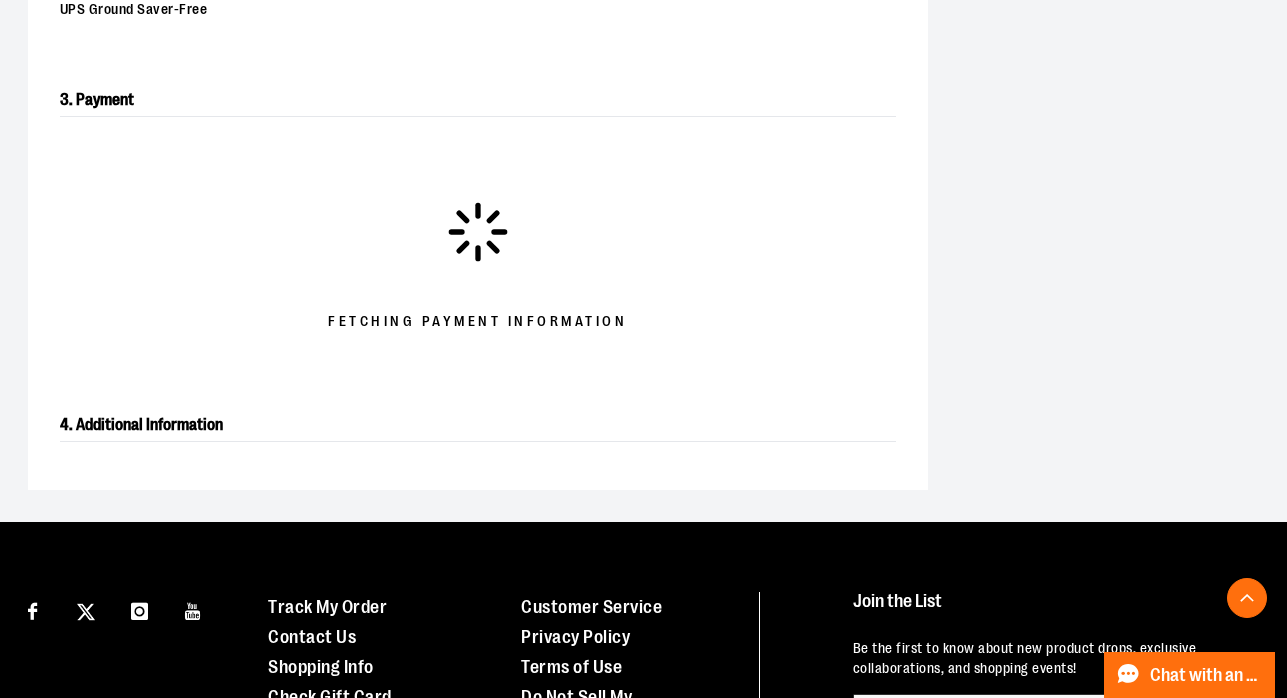 scroll, scrollTop: 603, scrollLeft: 0, axis: vertical 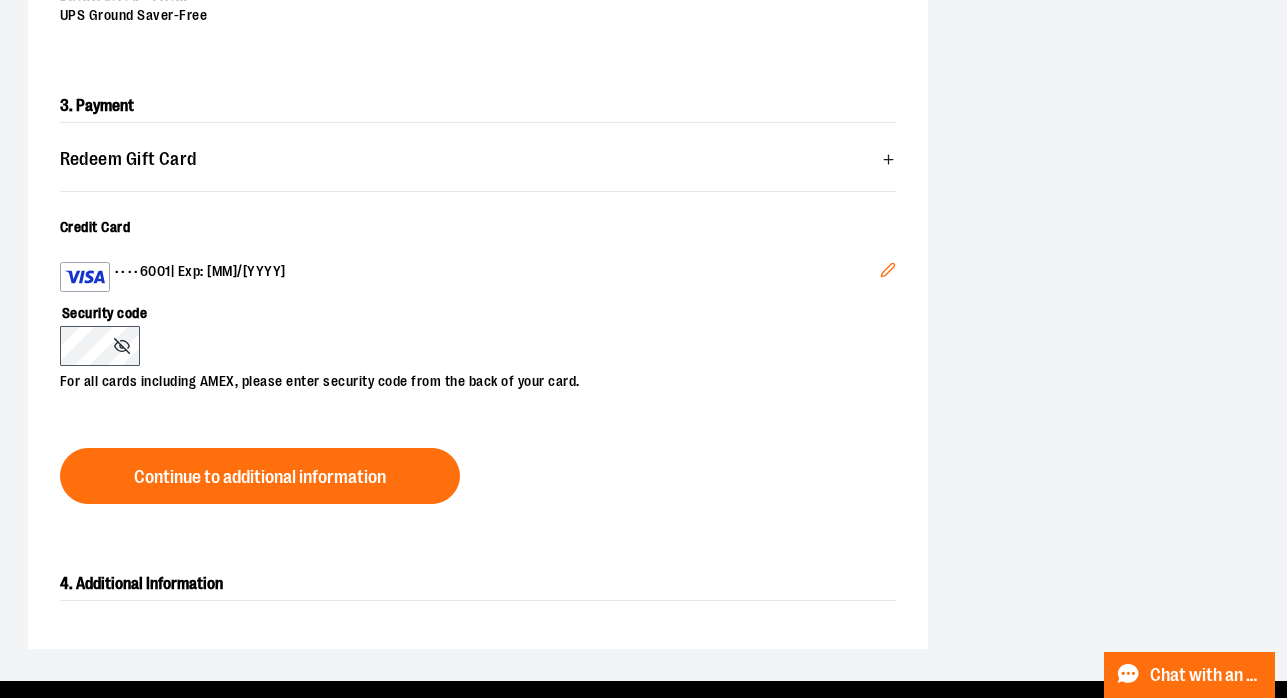 click 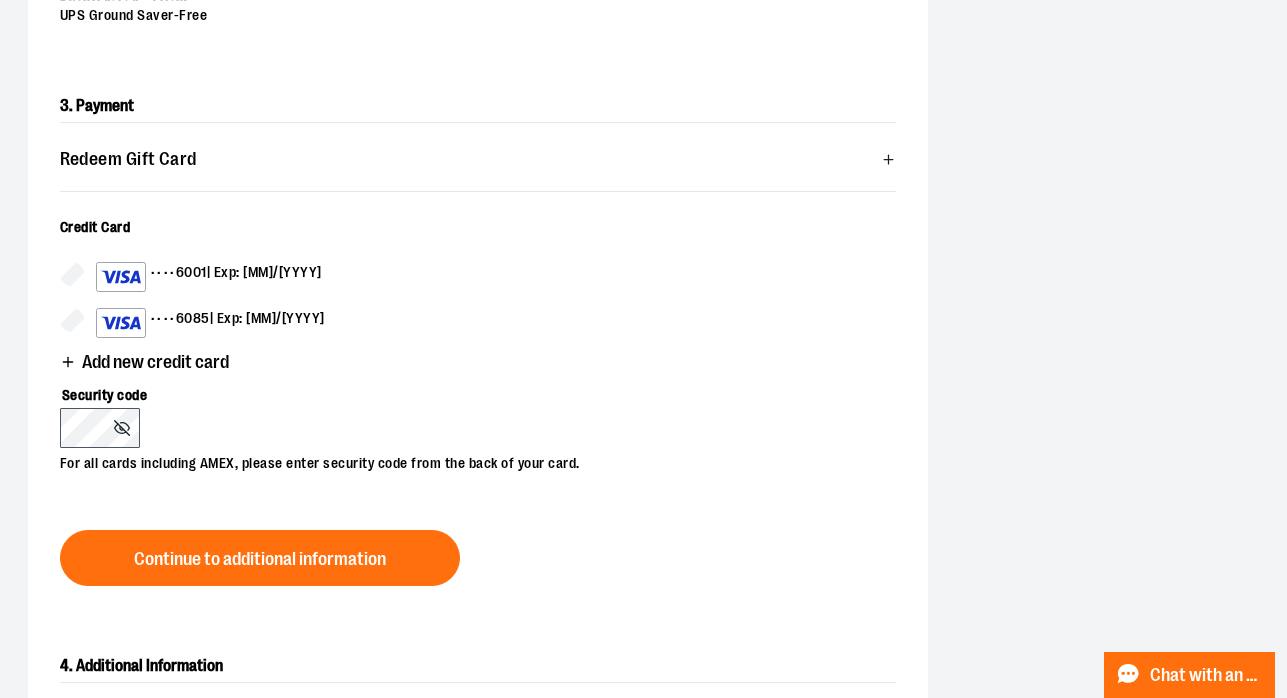 click on "Add new credit card" at bounding box center (155, 362) 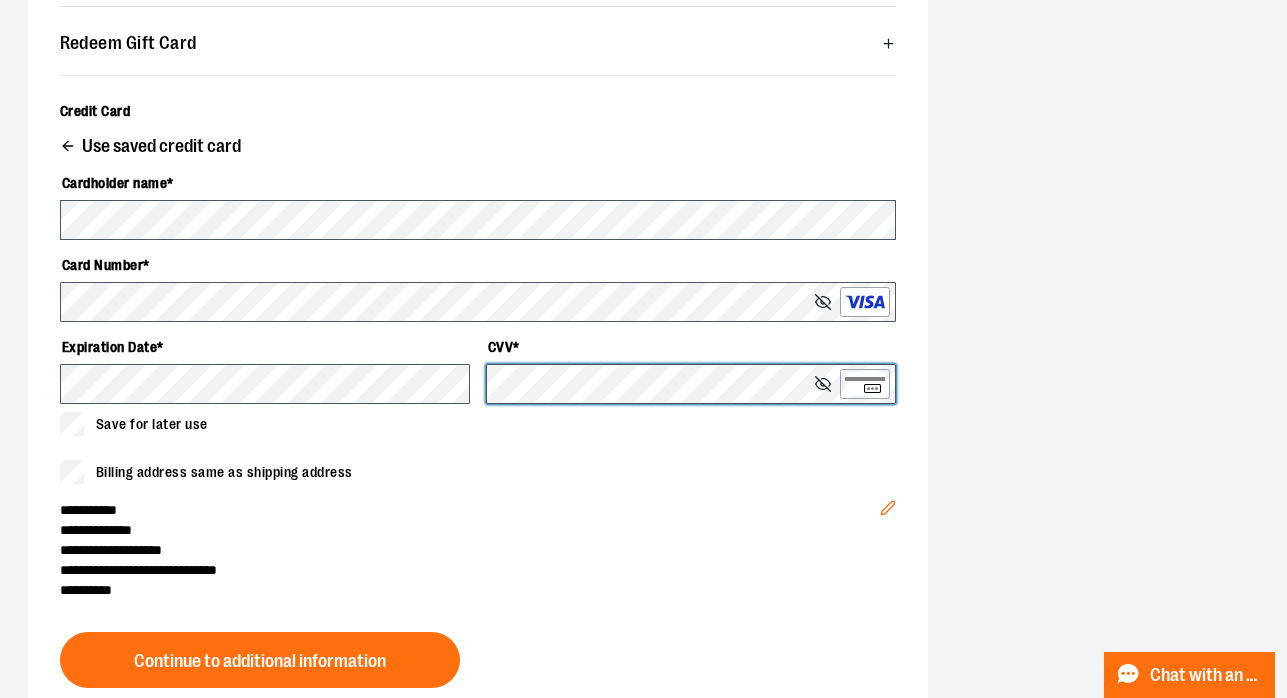 scroll, scrollTop: 729, scrollLeft: 0, axis: vertical 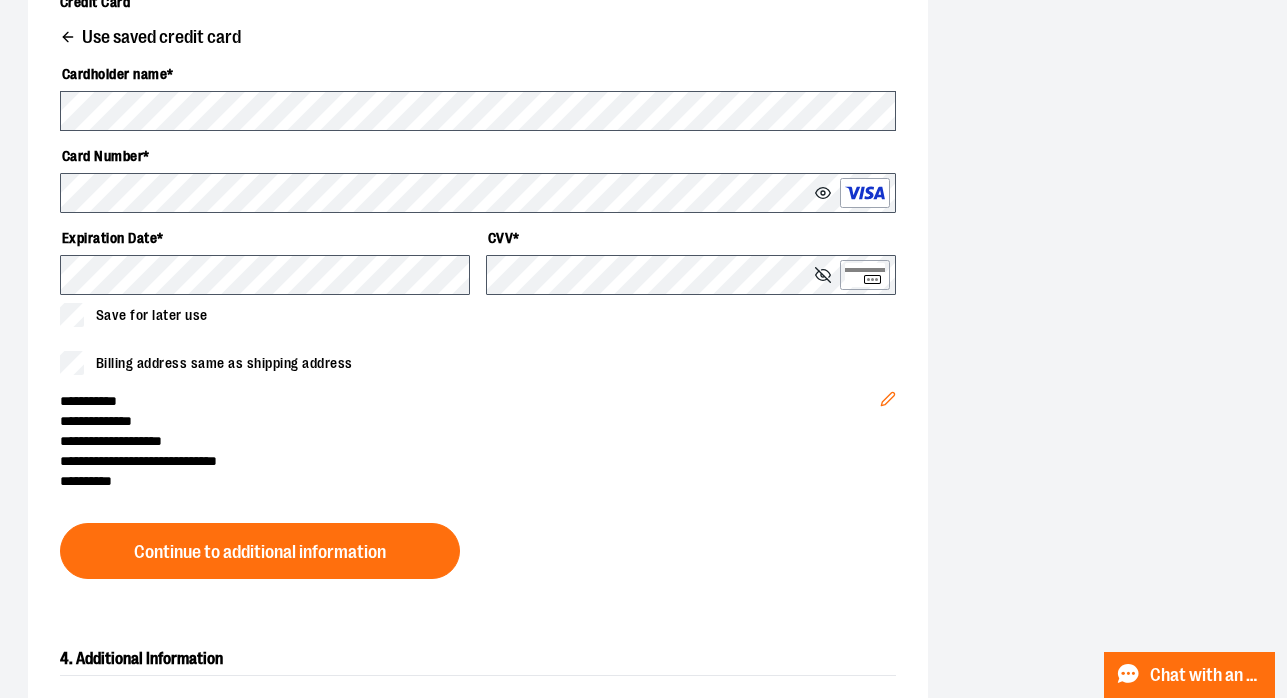 click 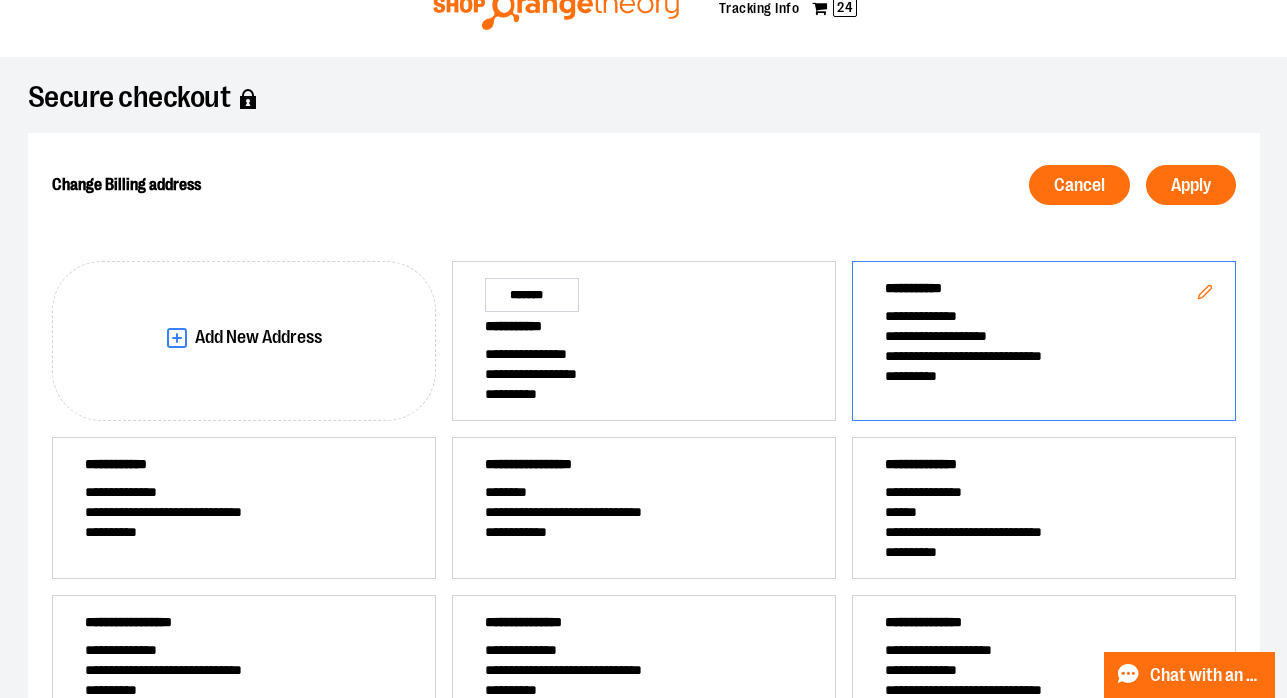 scroll, scrollTop: 52, scrollLeft: 0, axis: vertical 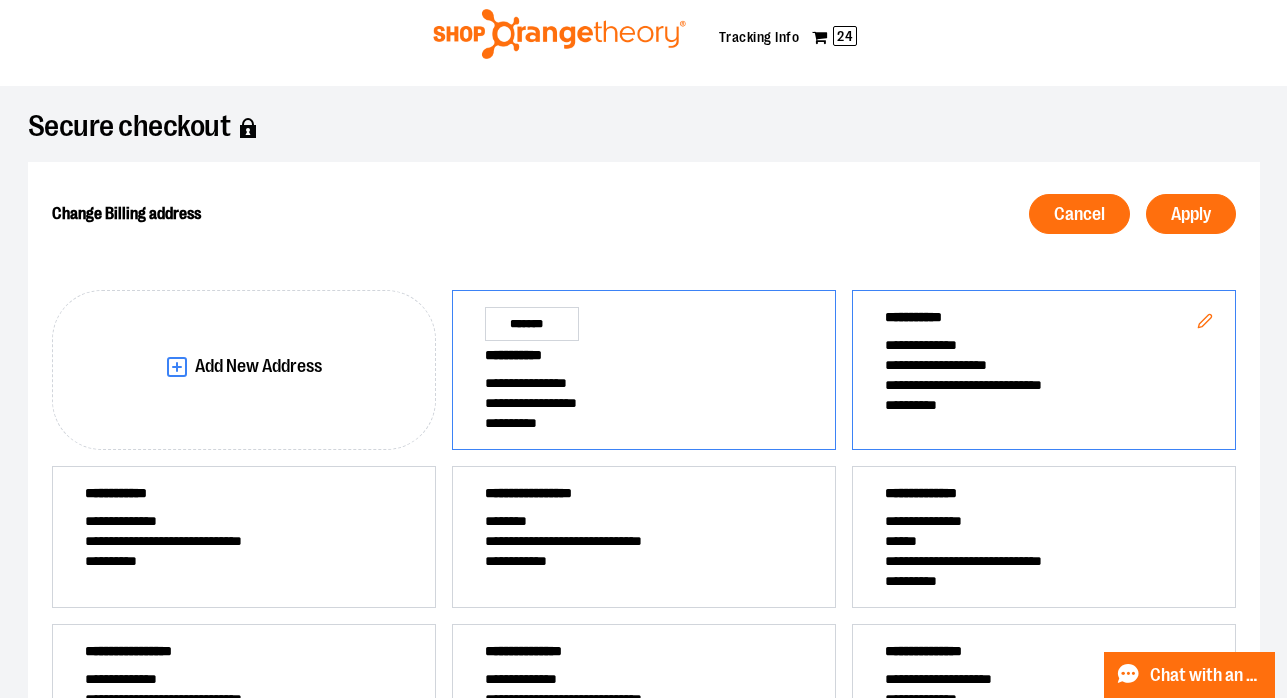 click on "**********" at bounding box center (644, 383) 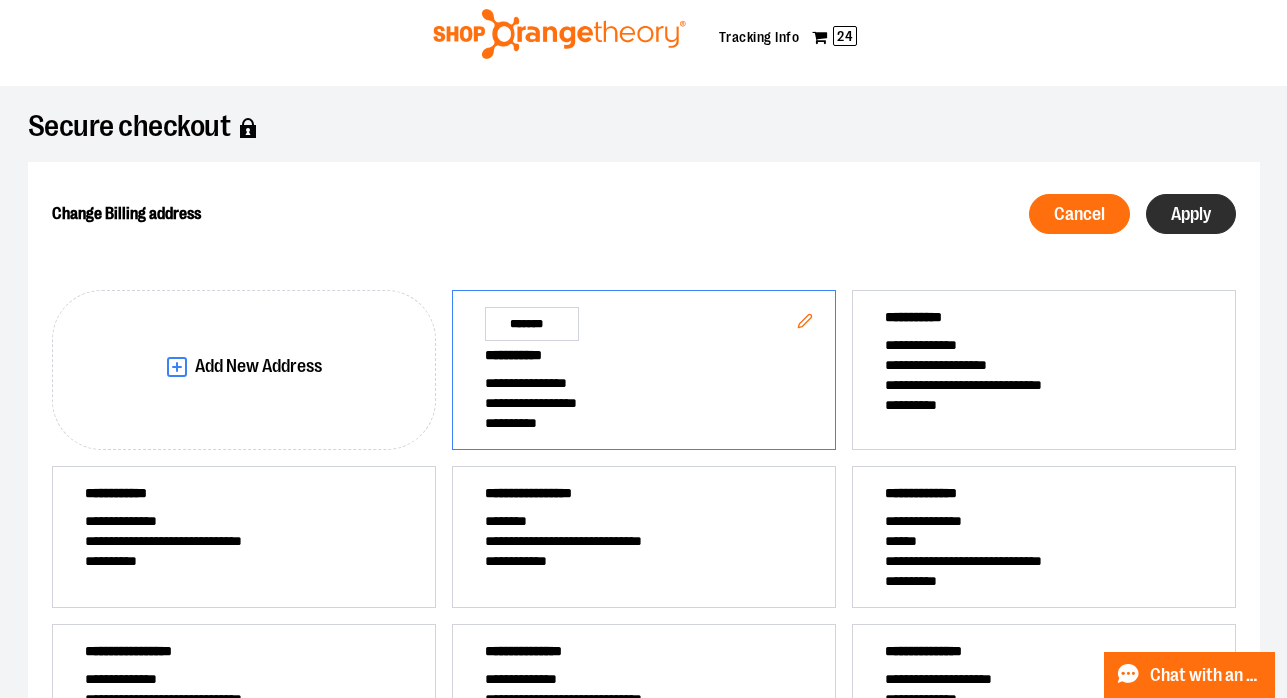 click on "Apply" at bounding box center (1191, 214) 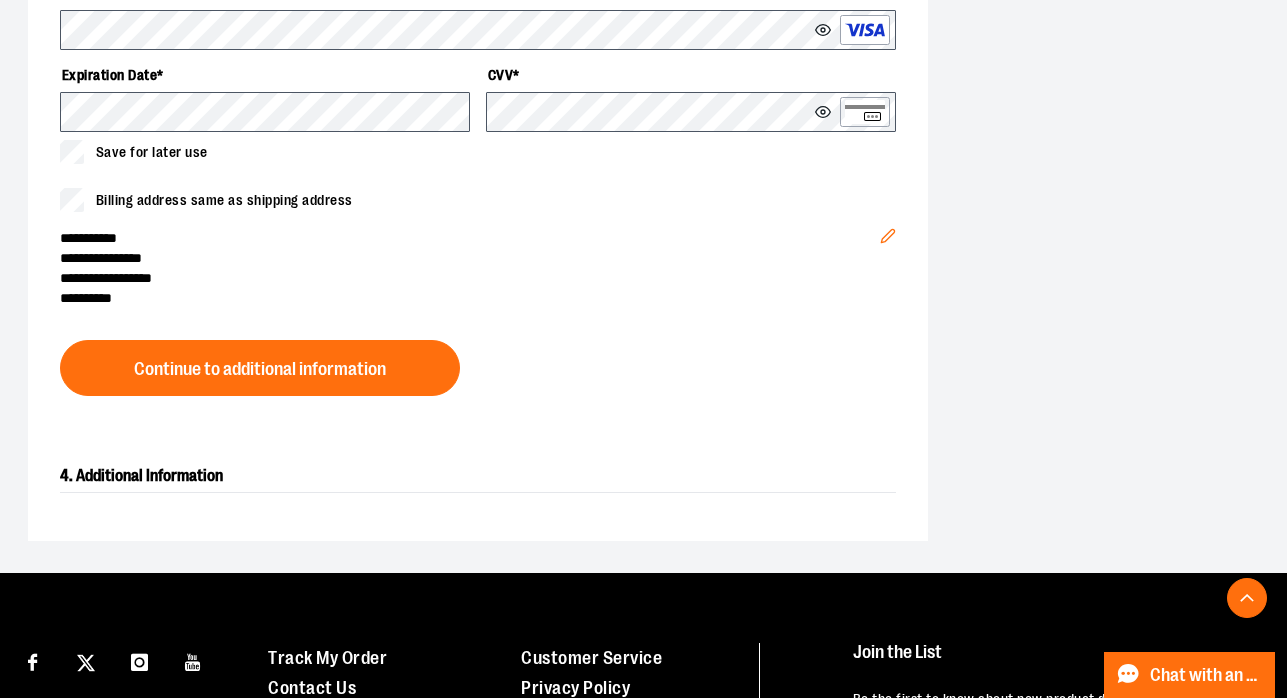 scroll, scrollTop: 992, scrollLeft: 0, axis: vertical 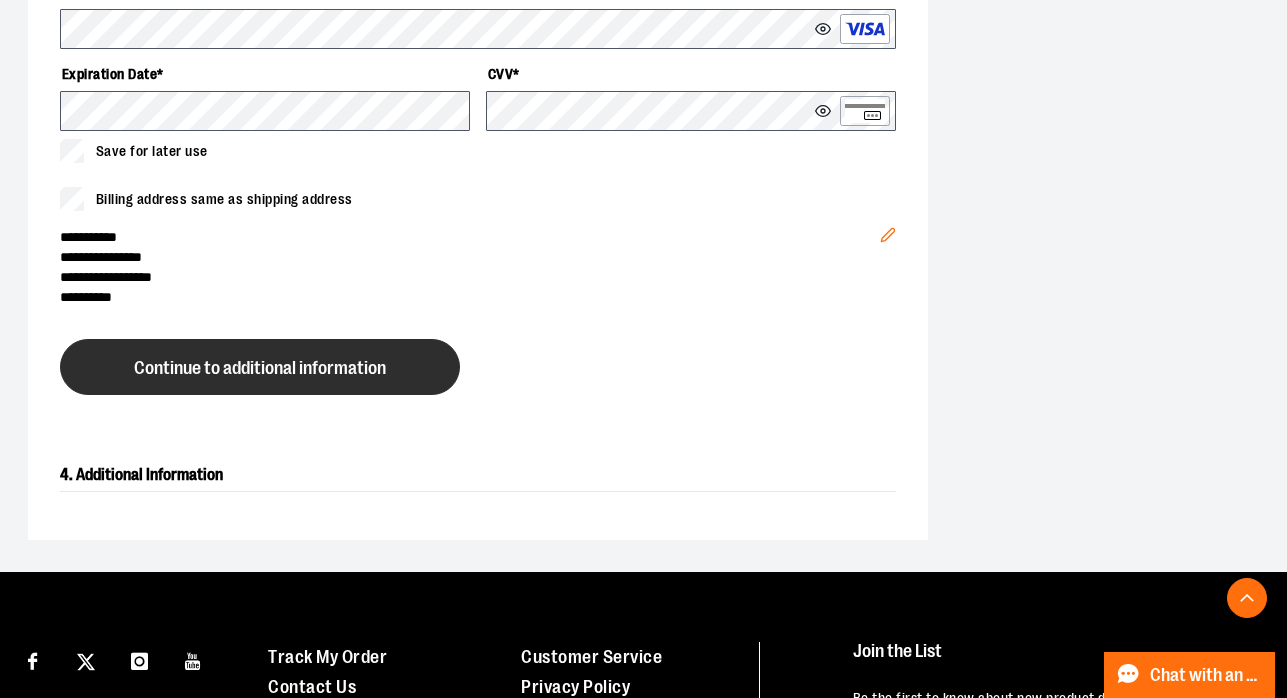 click on "Continue to additional information" at bounding box center (260, 367) 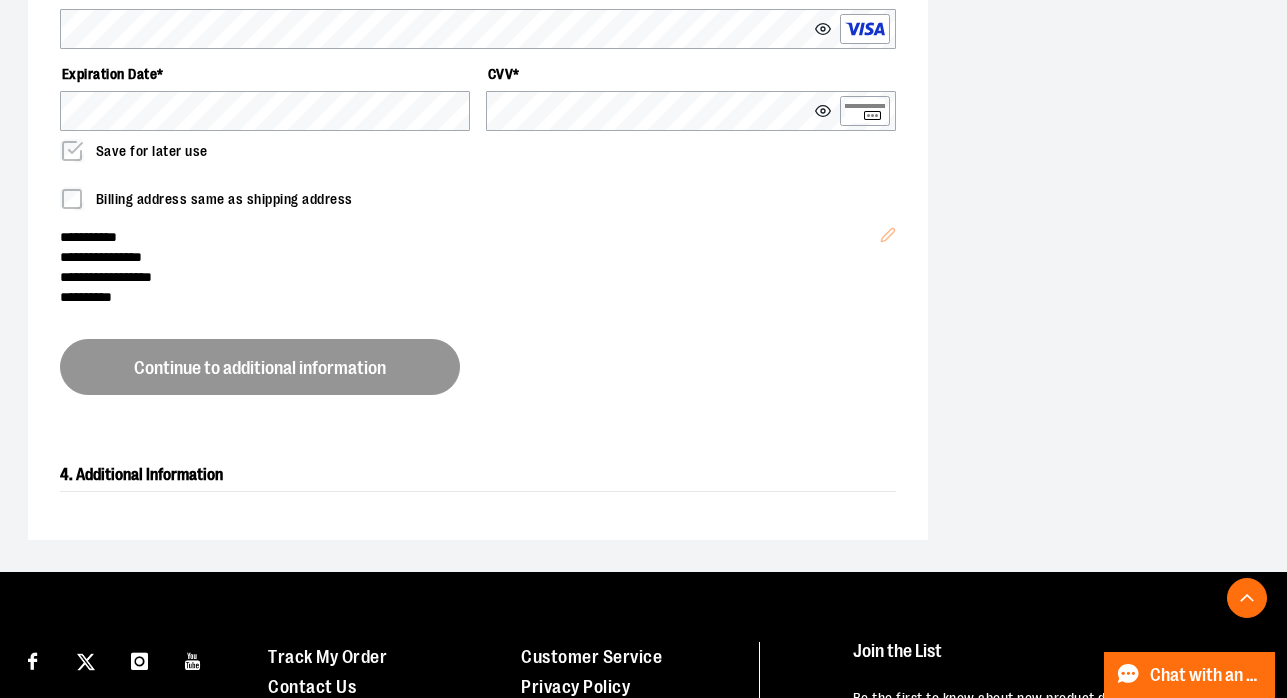 scroll, scrollTop: 772, scrollLeft: 0, axis: vertical 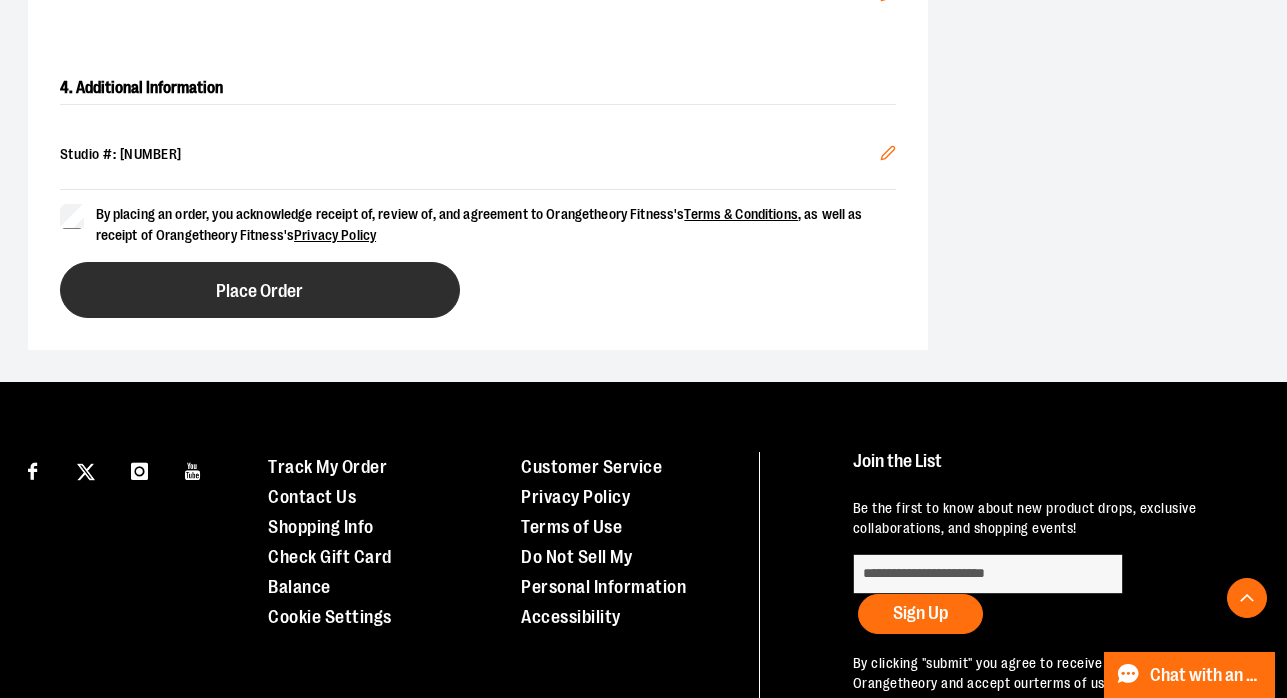 click on "Place Order" at bounding box center [260, 290] 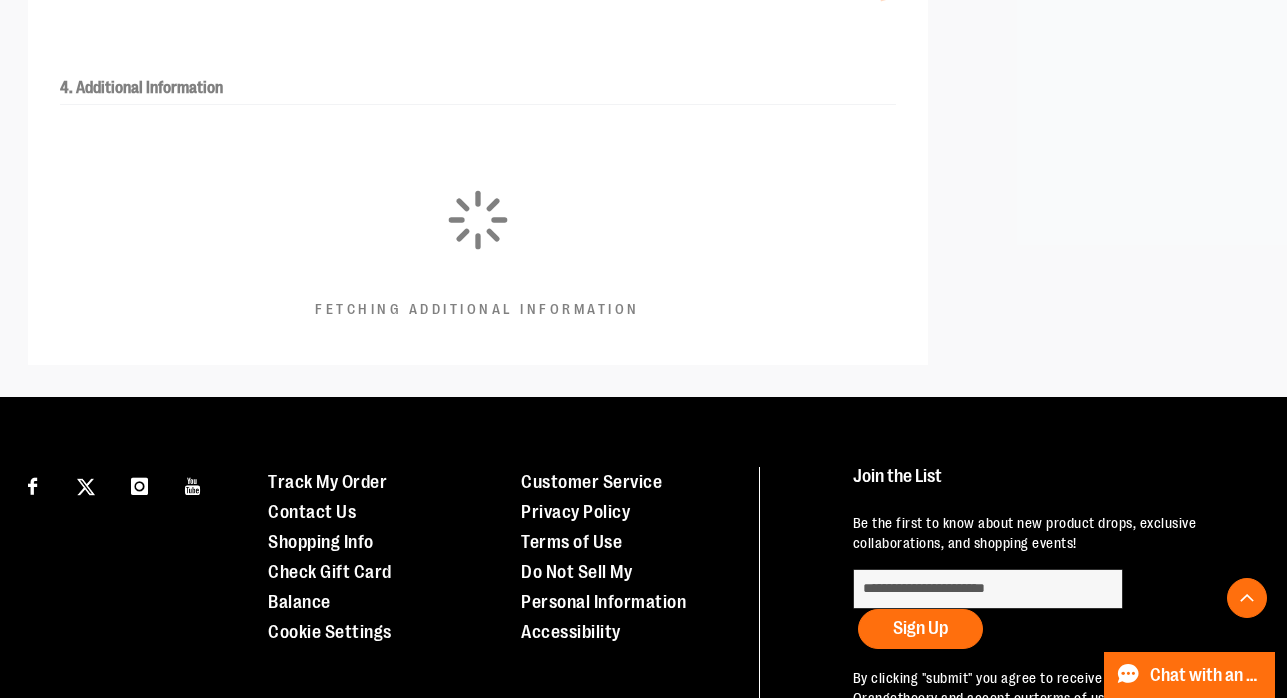 scroll, scrollTop: 660, scrollLeft: 0, axis: vertical 